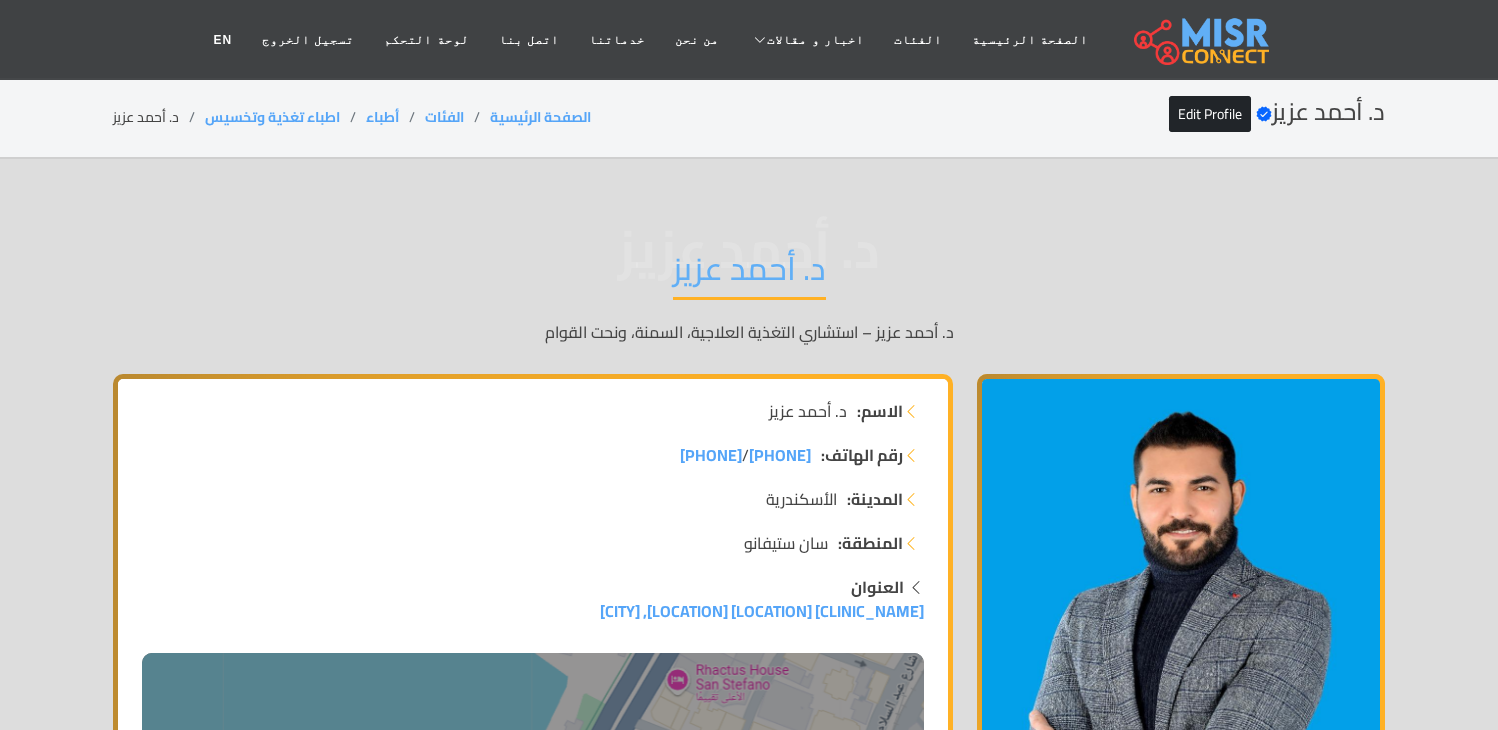 scroll, scrollTop: 0, scrollLeft: 0, axis: both 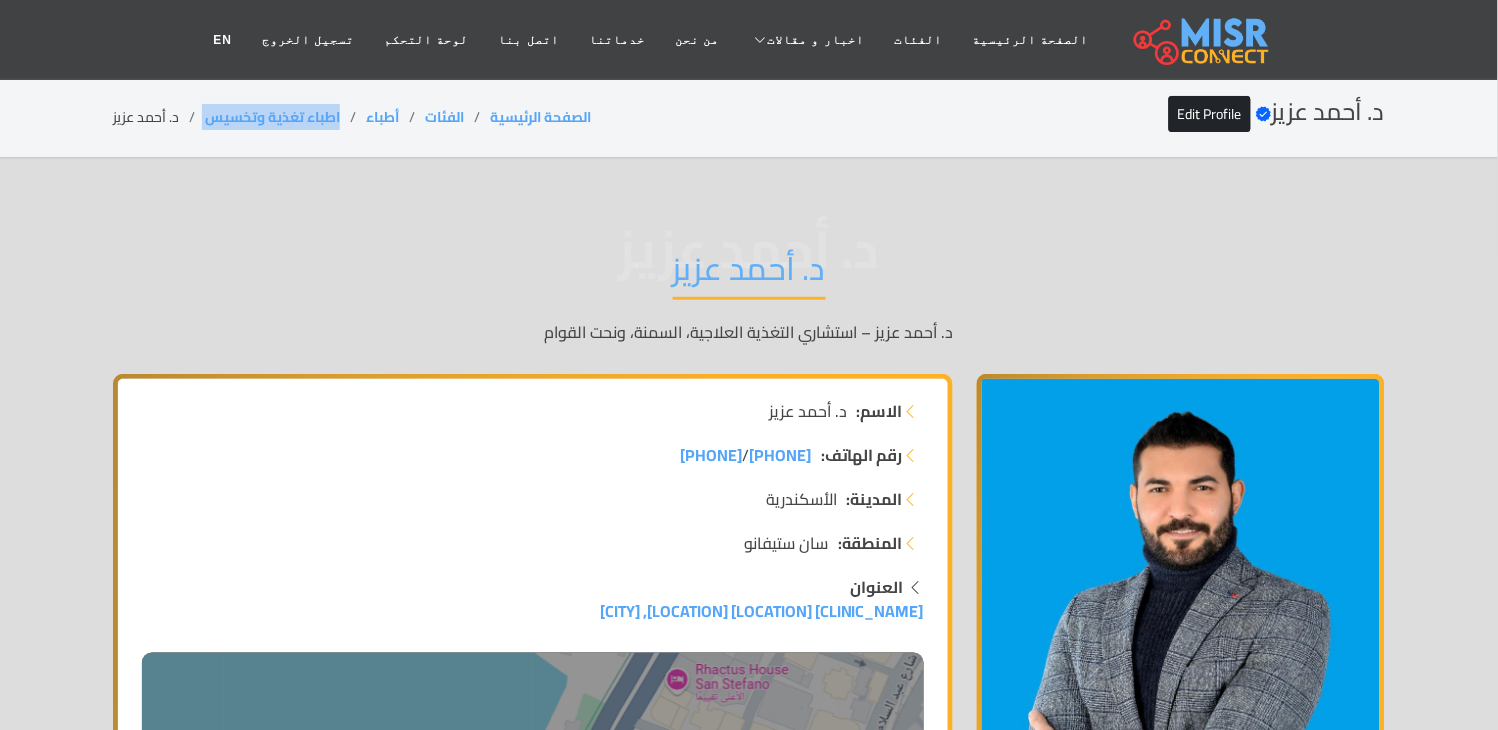 drag, startPoint x: 365, startPoint y: 106, endPoint x: 220, endPoint y: 108, distance: 145.0138 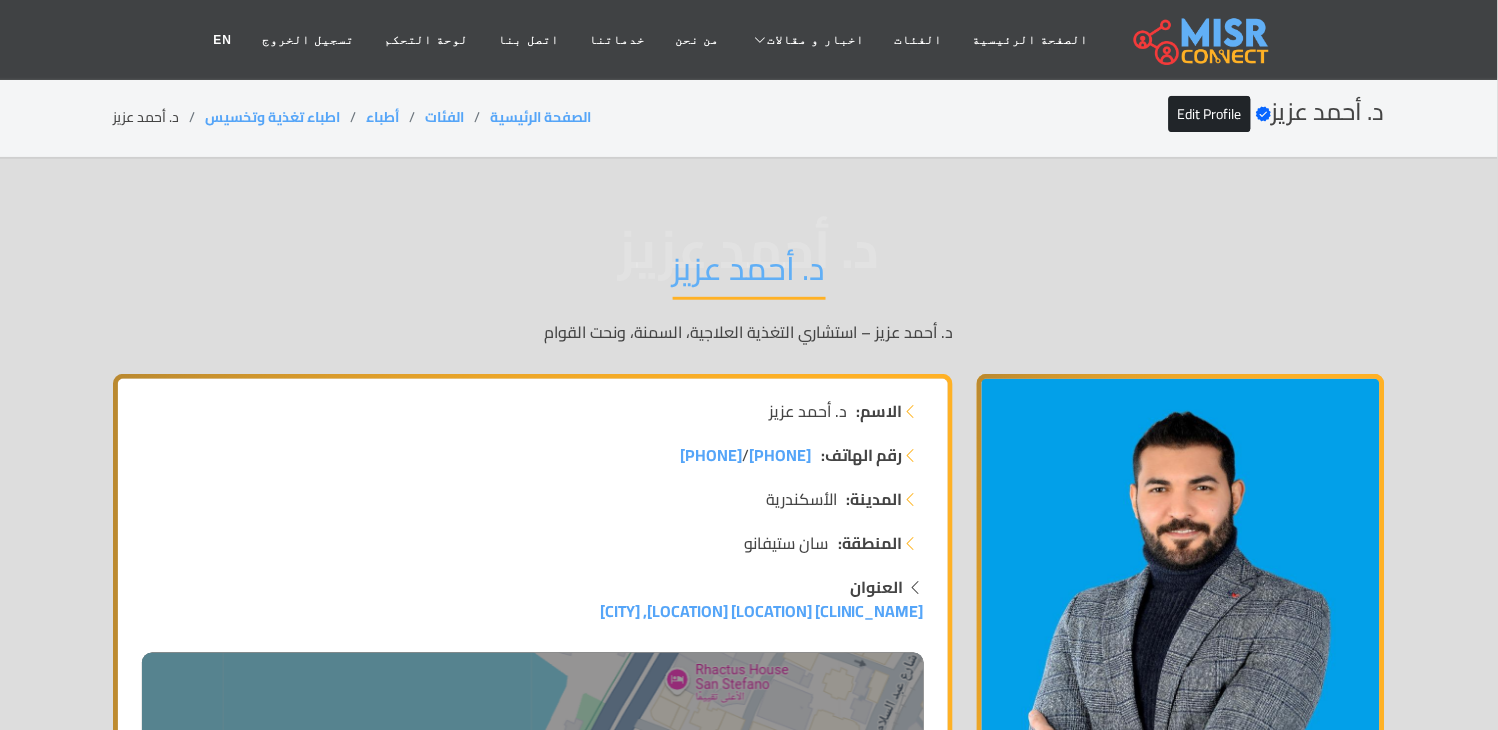 click on "د. أحمد عزيز" at bounding box center [749, 274] 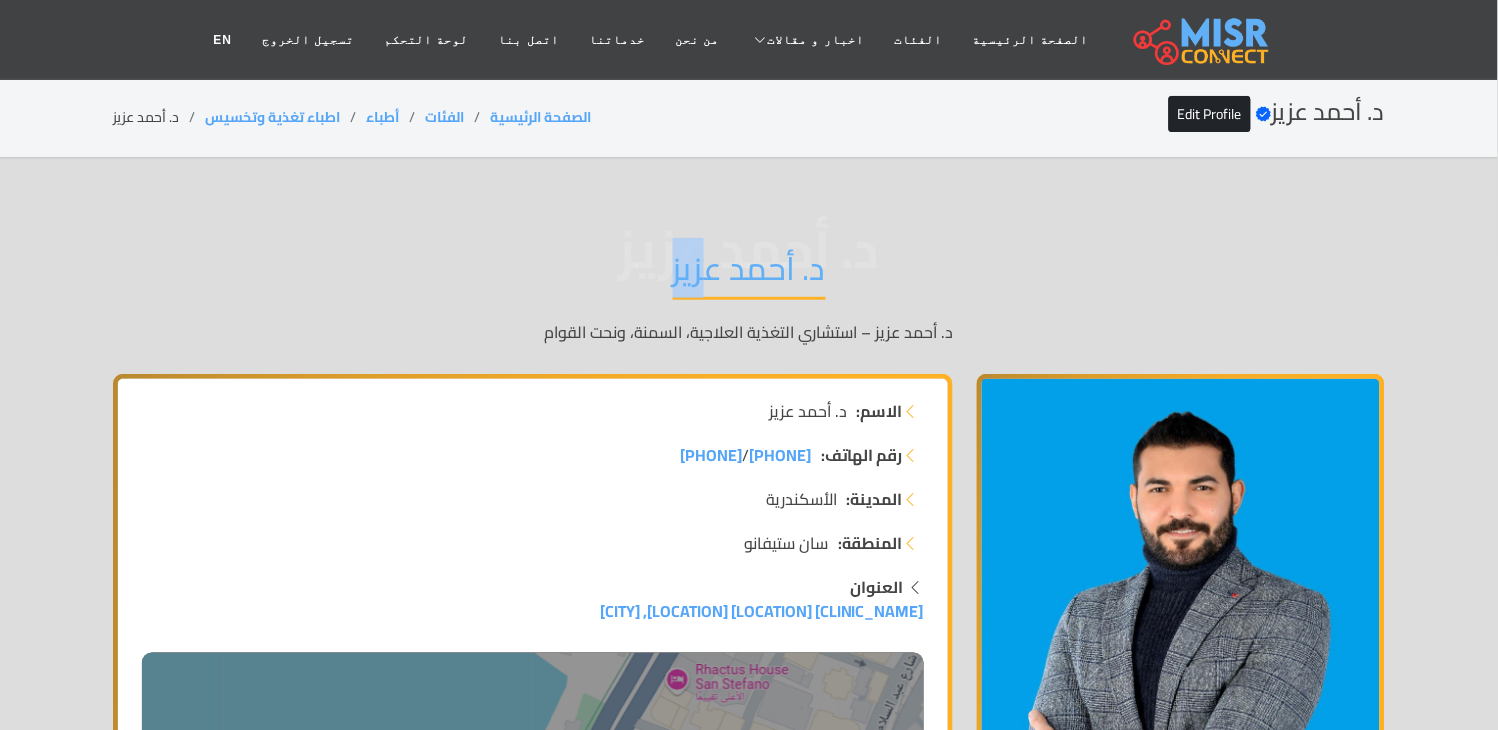 click on "د. أحمد عزيز" at bounding box center [749, 274] 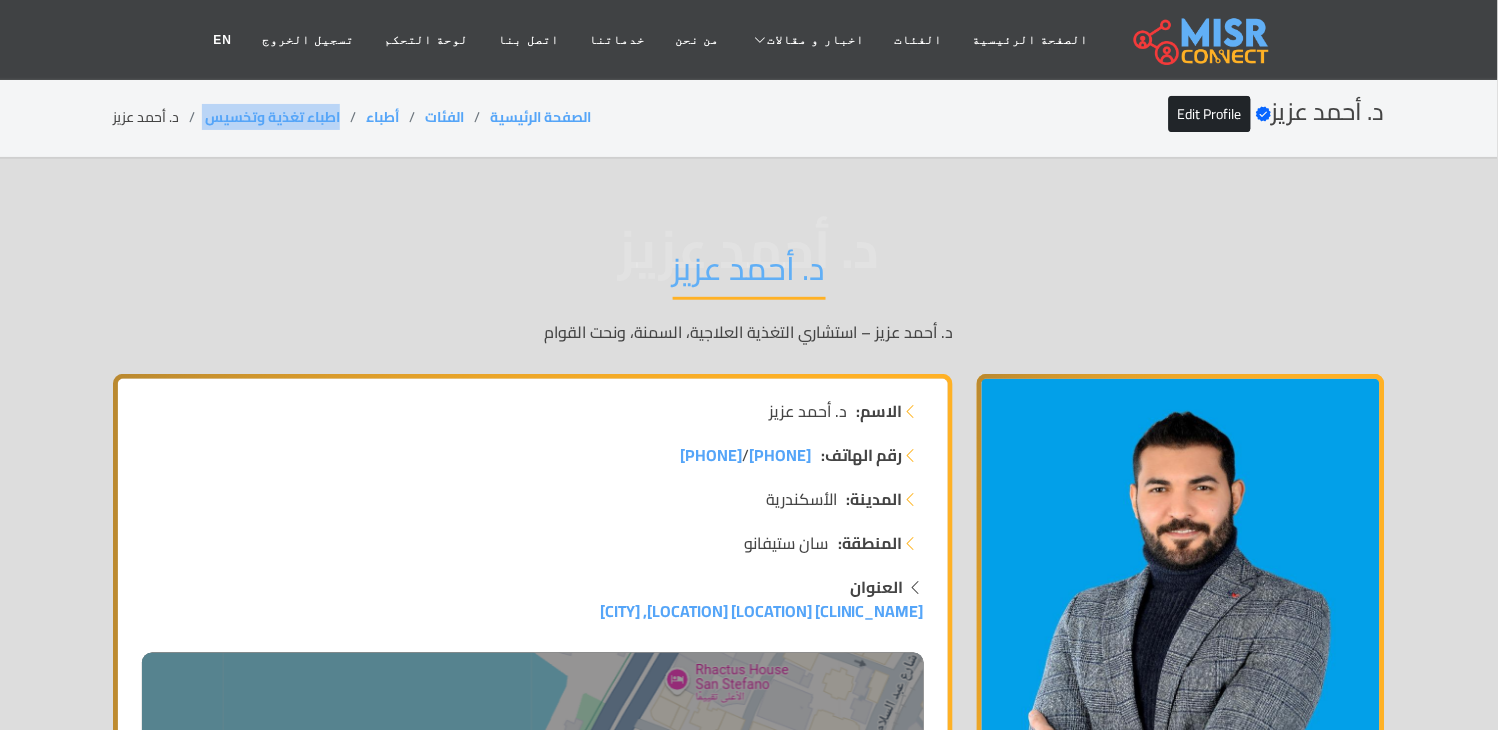 drag, startPoint x: 364, startPoint y: 107, endPoint x: 216, endPoint y: 122, distance: 148.7582 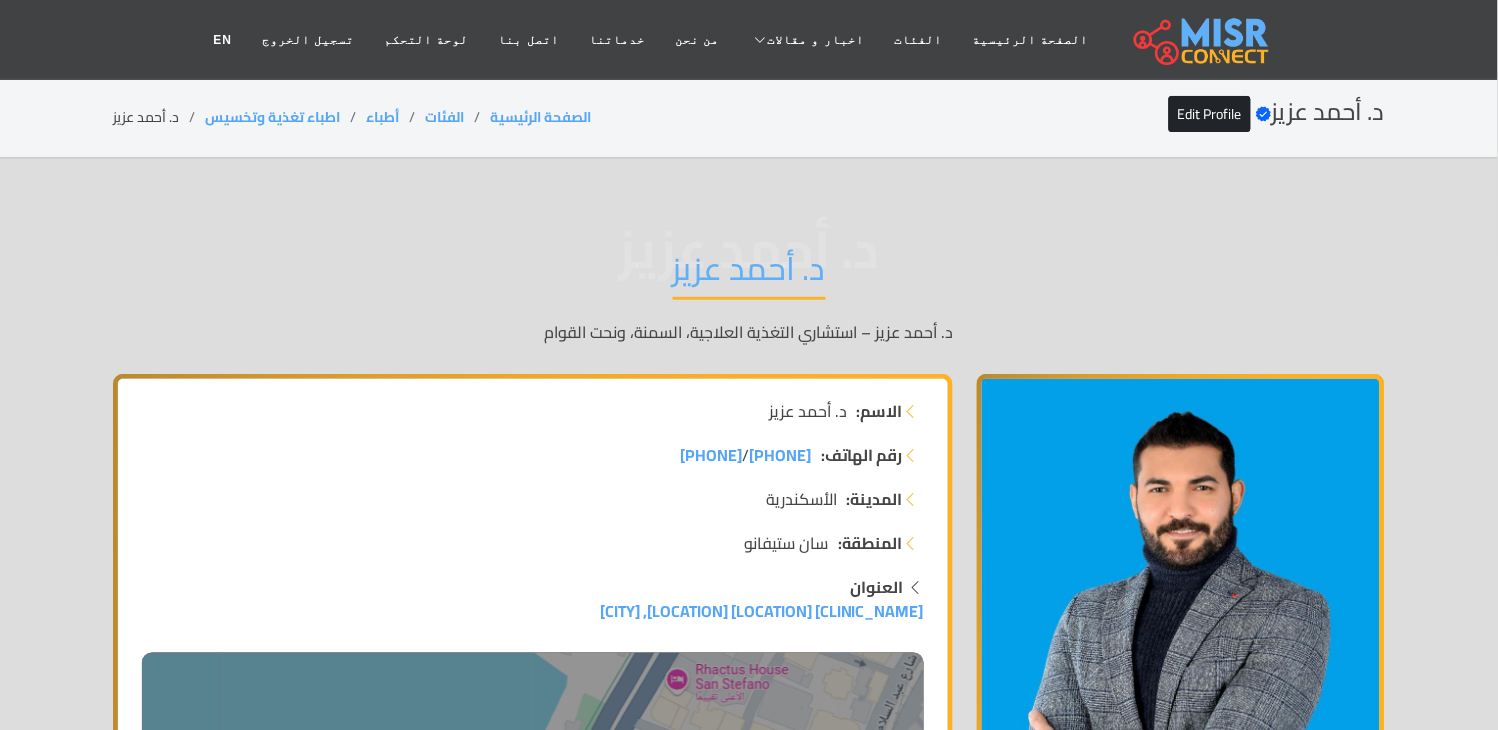 click on "د. أحمد عزيز" at bounding box center (749, 274) 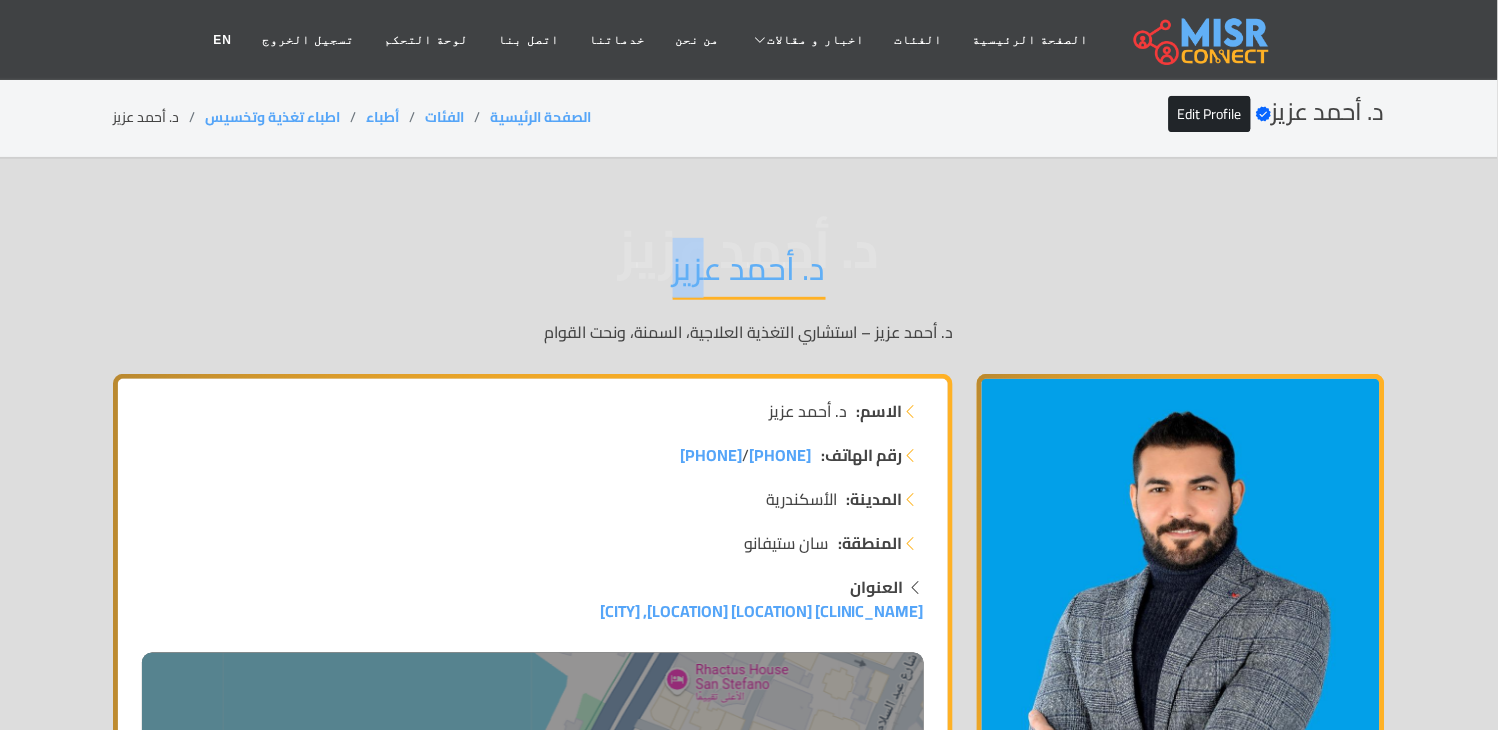 click on "د. أحمد عزيز" at bounding box center (749, 274) 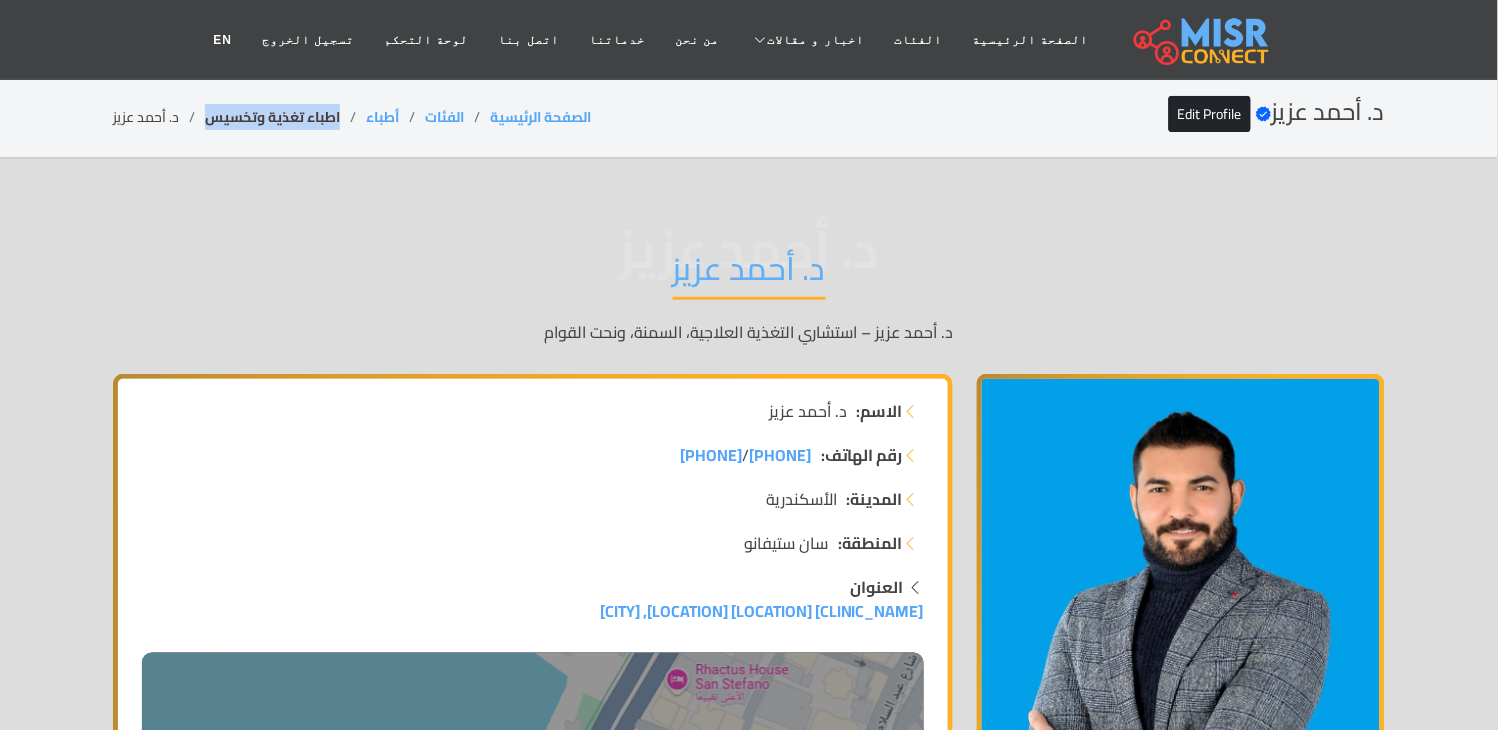 copy on "اطباء تغذية وتخسيس" 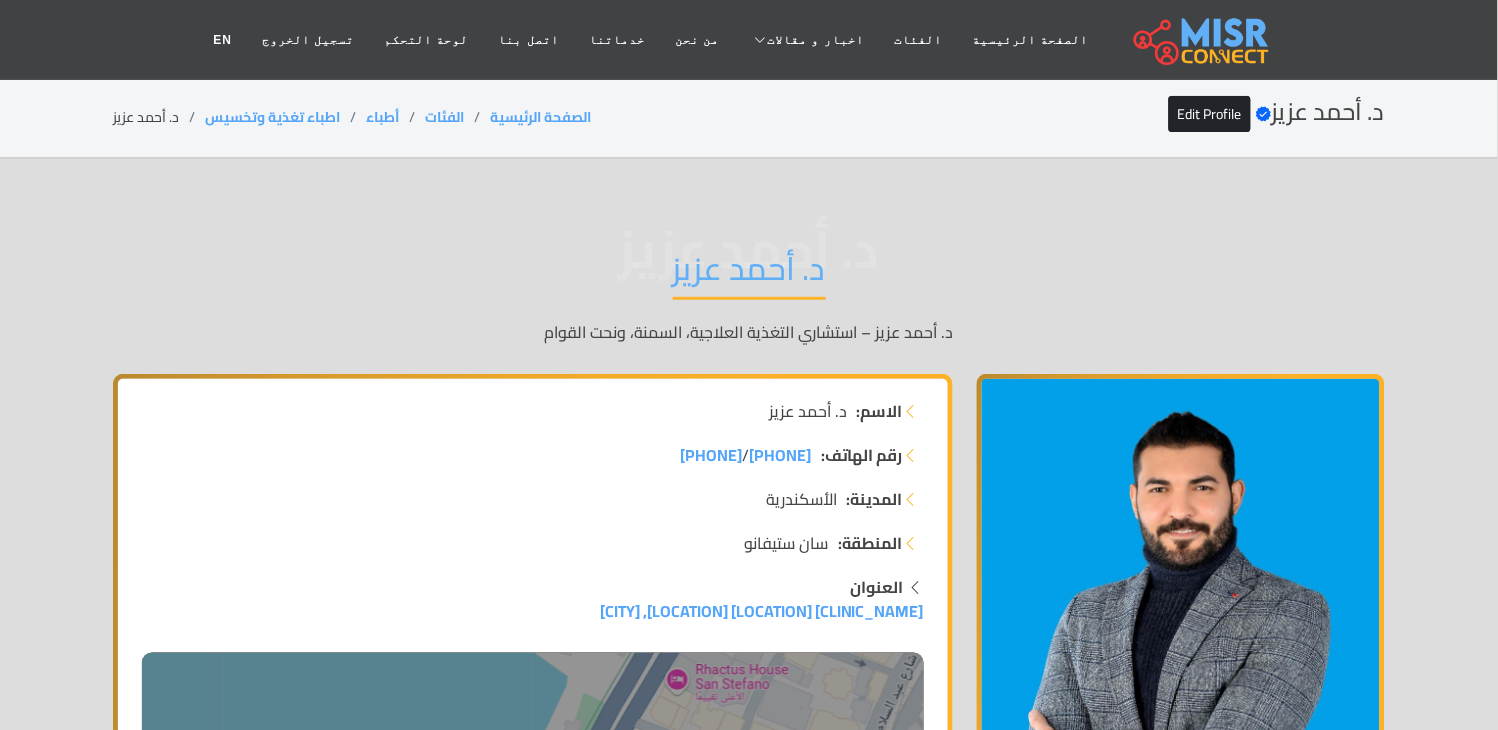 click on "د. أحمد عزيز" at bounding box center (749, 274) 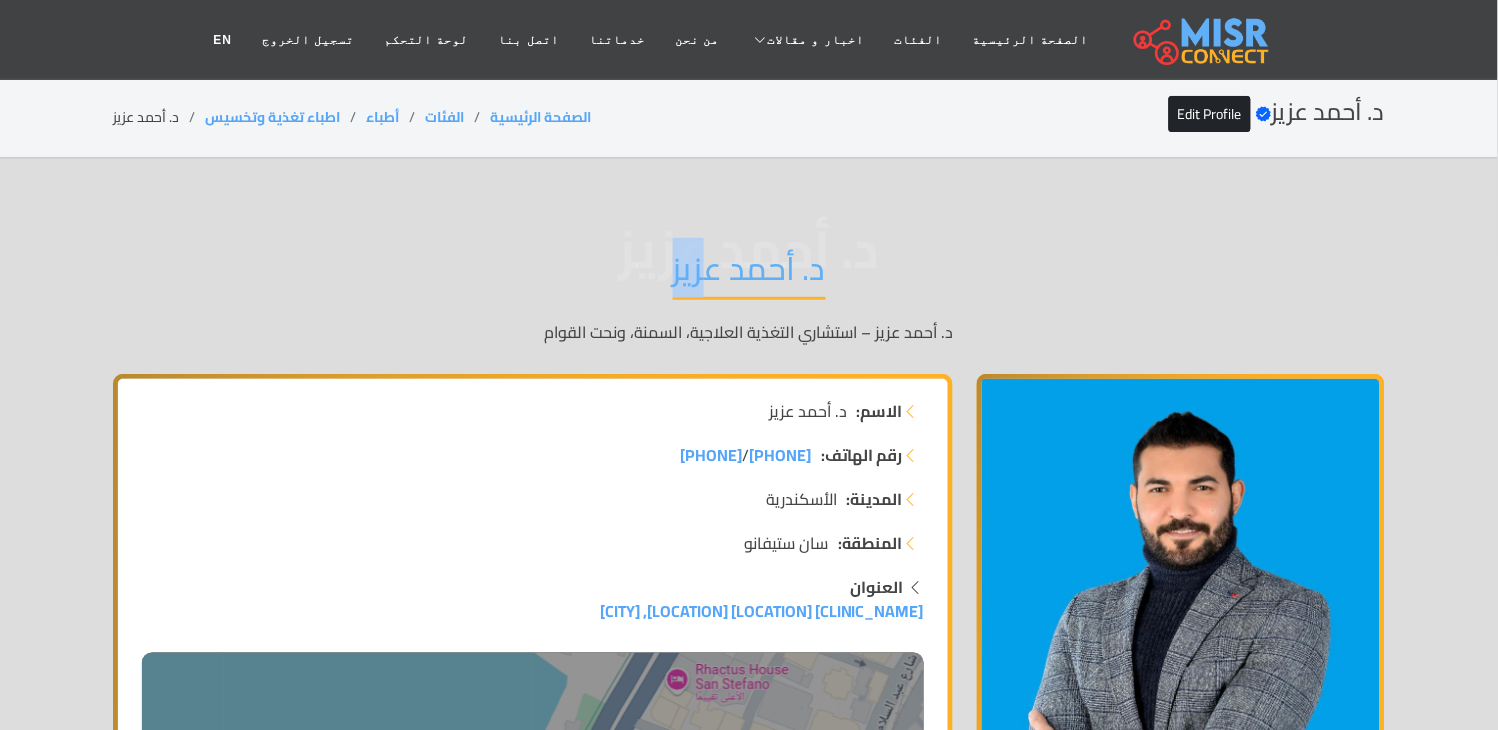 click on "د. أحمد عزيز" at bounding box center [749, 274] 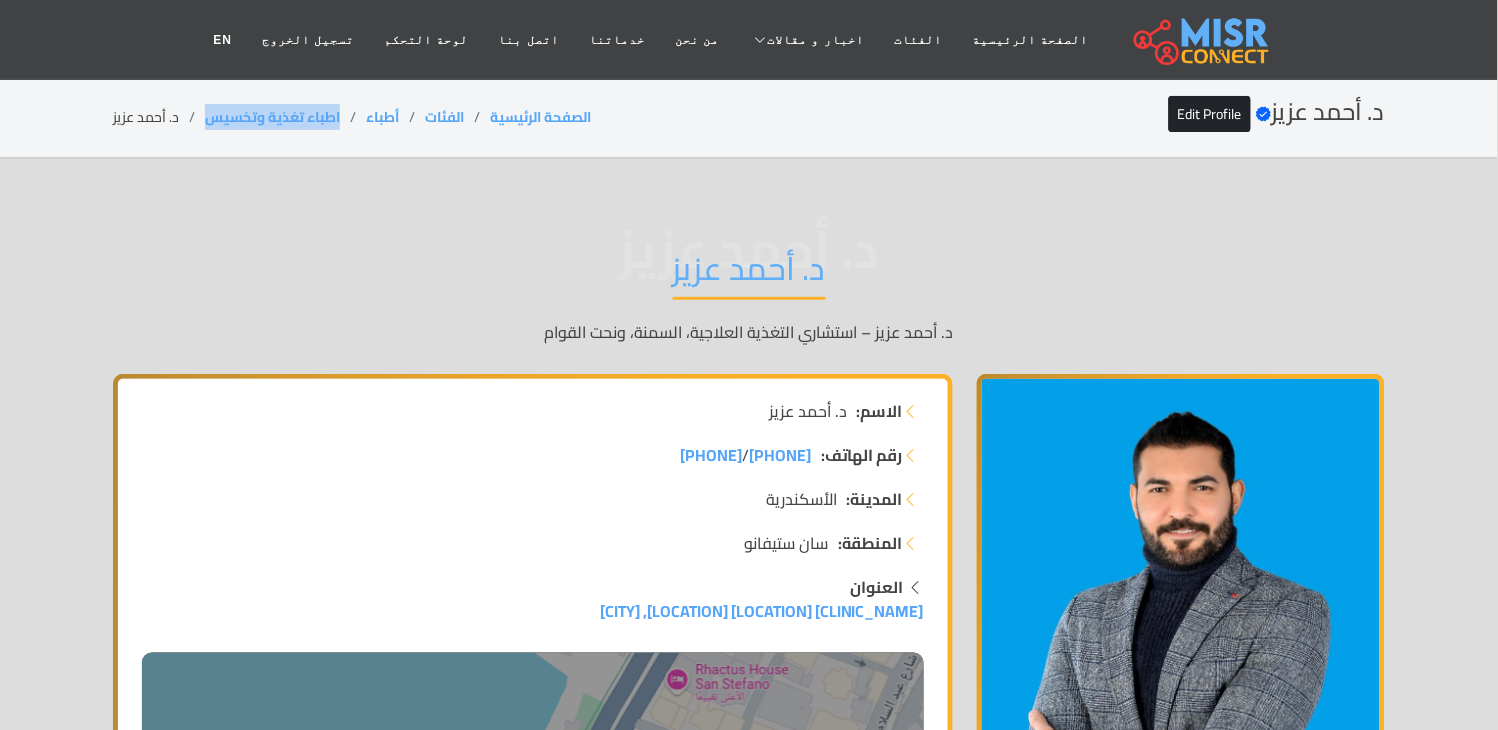 drag, startPoint x: 366, startPoint y: 112, endPoint x: 203, endPoint y: 128, distance: 163.78339 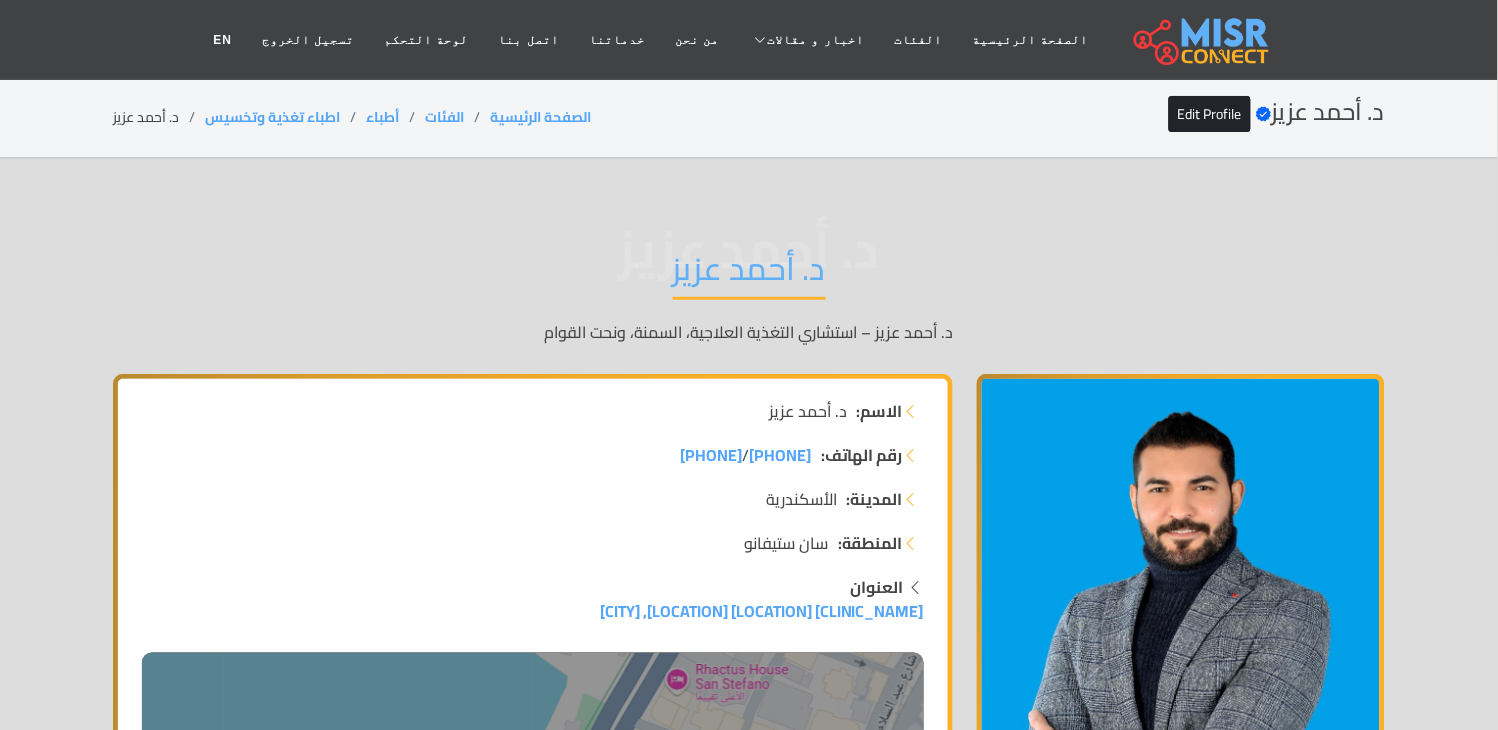 click on "د. أحمد عزيز" at bounding box center [749, 274] 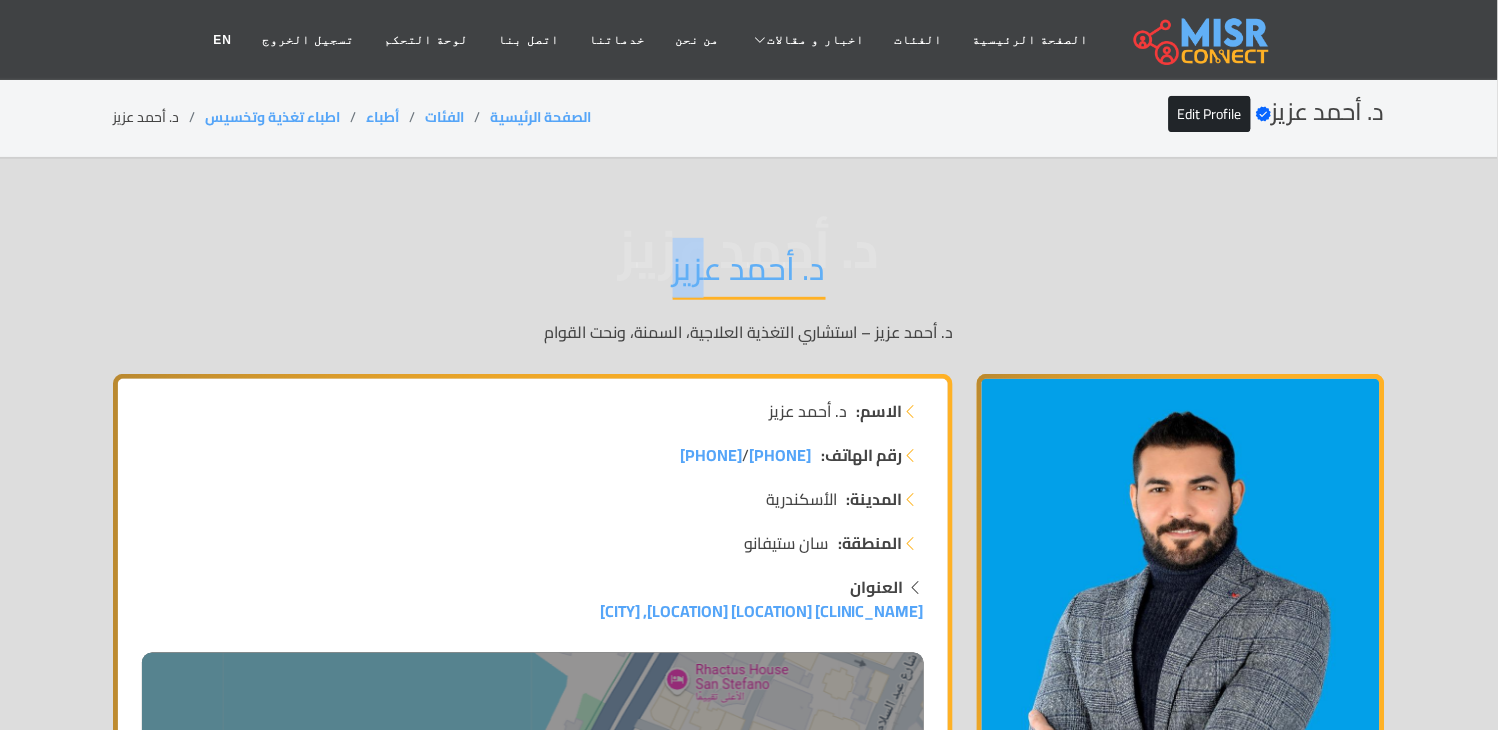click on "د. أحمد عزيز" at bounding box center [749, 274] 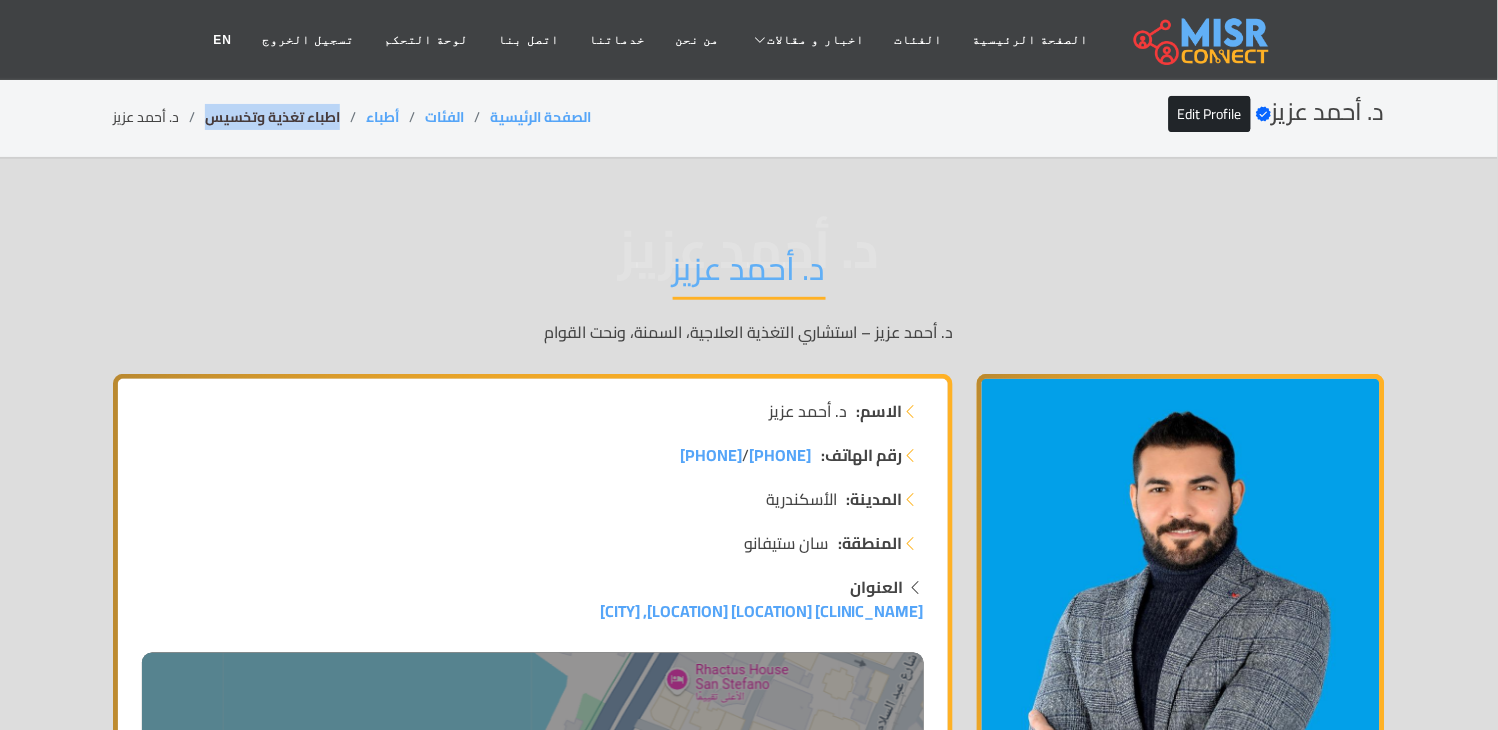 drag, startPoint x: 364, startPoint y: 113, endPoint x: 232, endPoint y: 115, distance: 132.01515 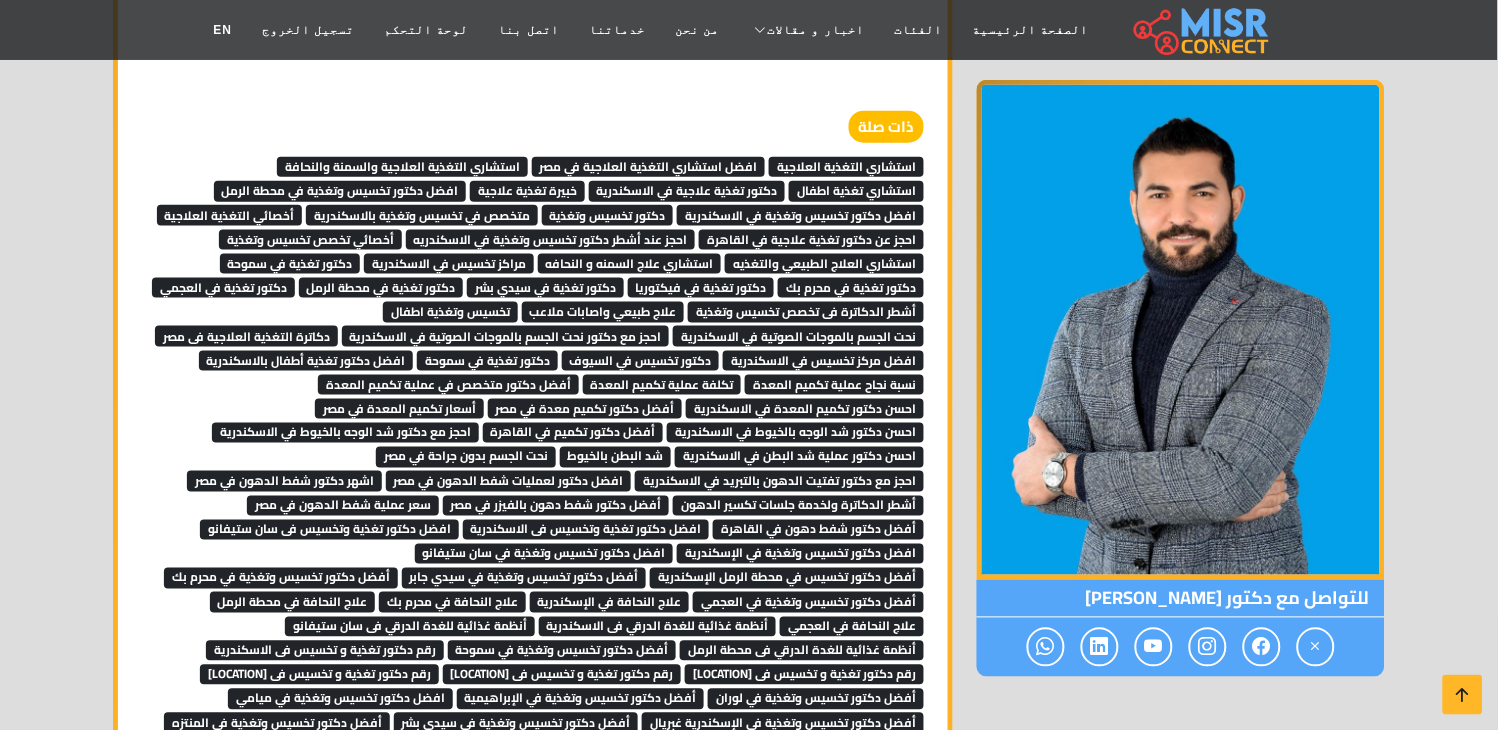 scroll, scrollTop: 5457, scrollLeft: 0, axis: vertical 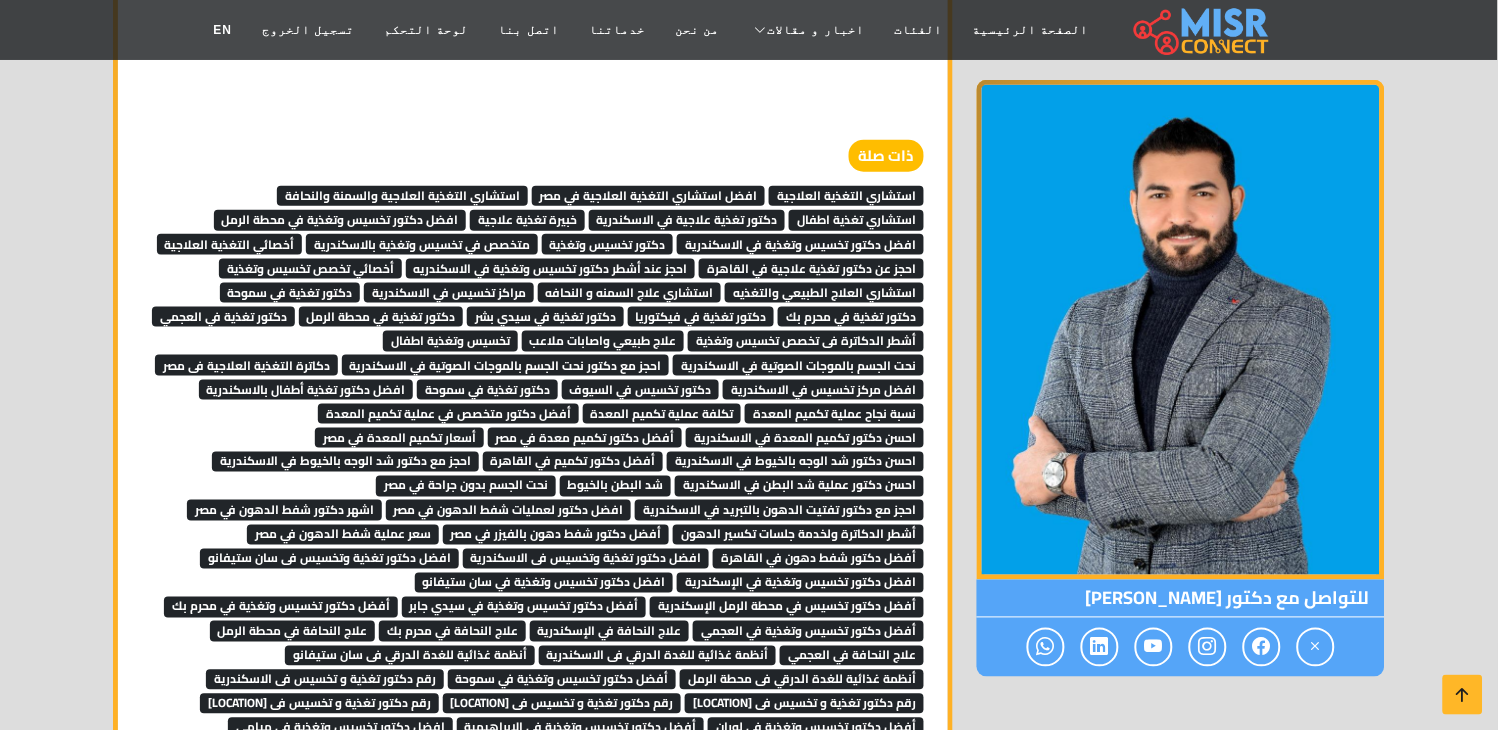 click on "احجز مع دكتور نحت الجسم بالموجات الصوتية في الاسكندرية" at bounding box center [506, 365] 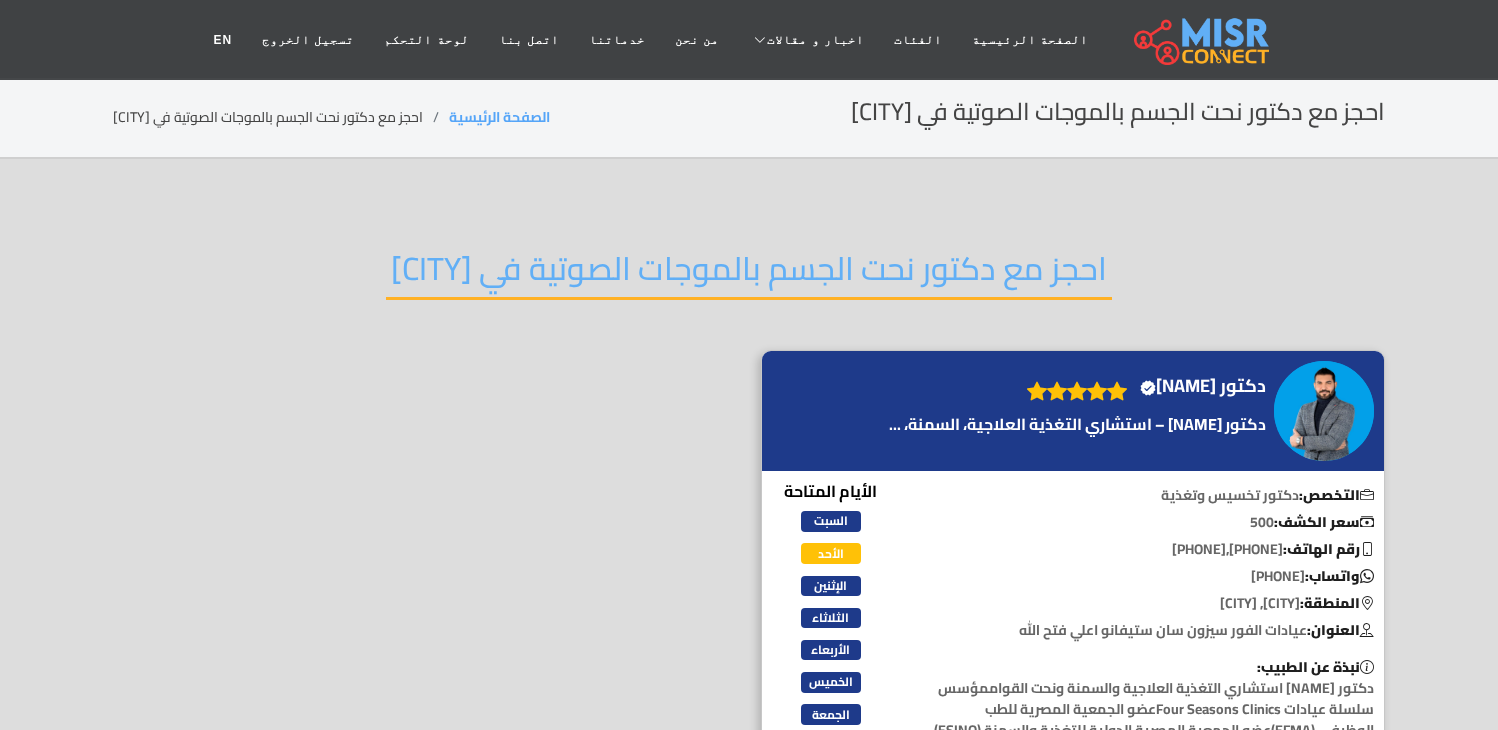 scroll, scrollTop: 0, scrollLeft: 0, axis: both 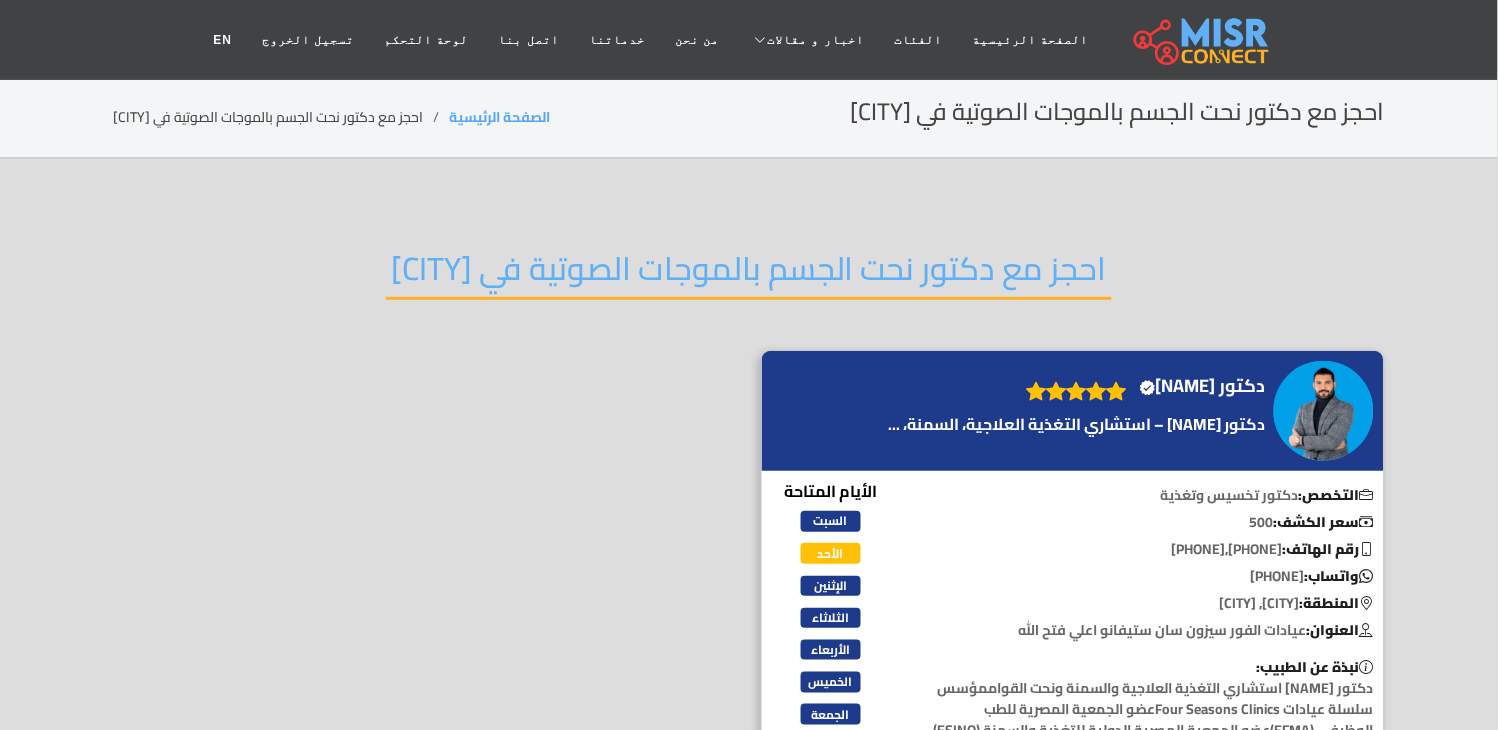 click on "احجز مع دكتور نحت الجسم بالموجات الصوتية في [CITY]" at bounding box center (749, 274) 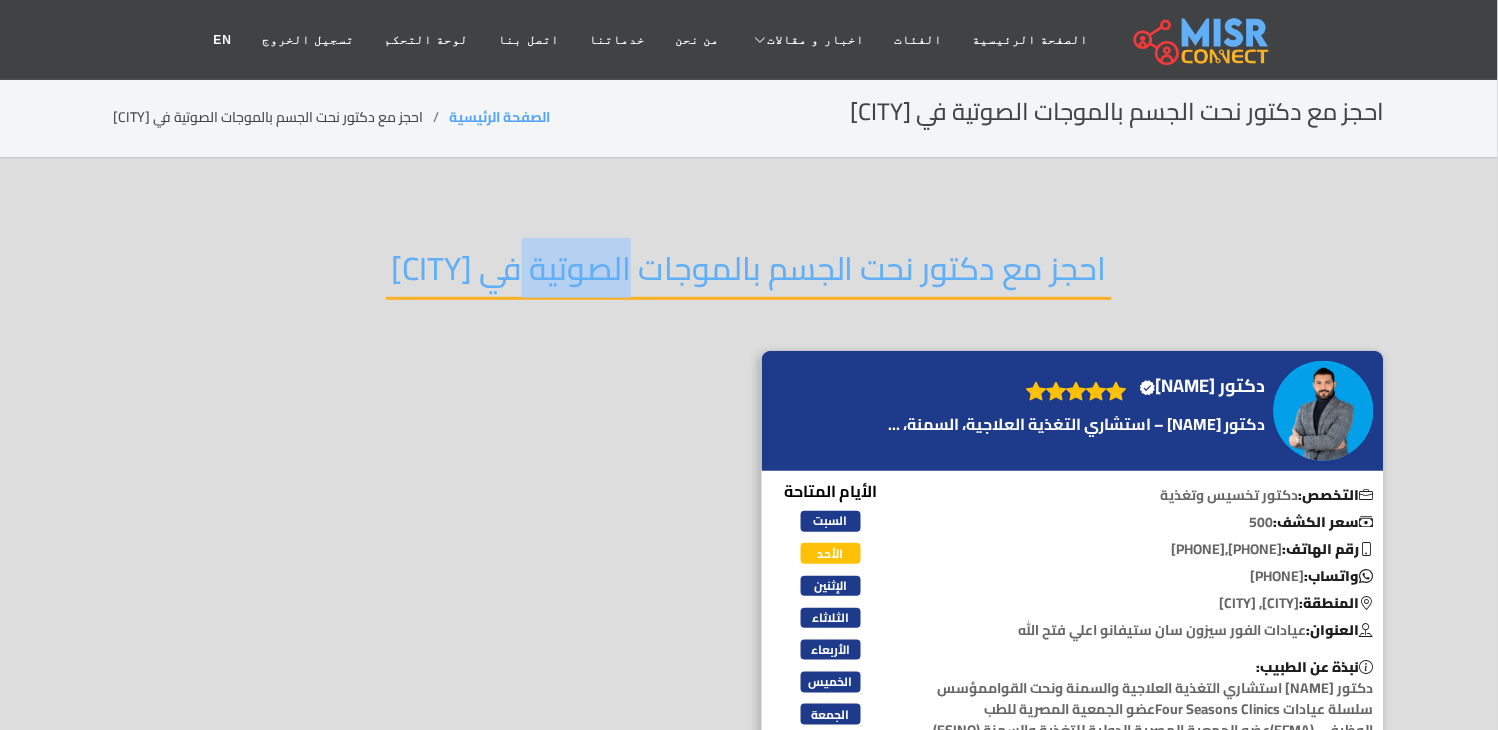 click on "احجز مع دكتور نحت الجسم بالموجات الصوتية في [CITY]" at bounding box center [749, 274] 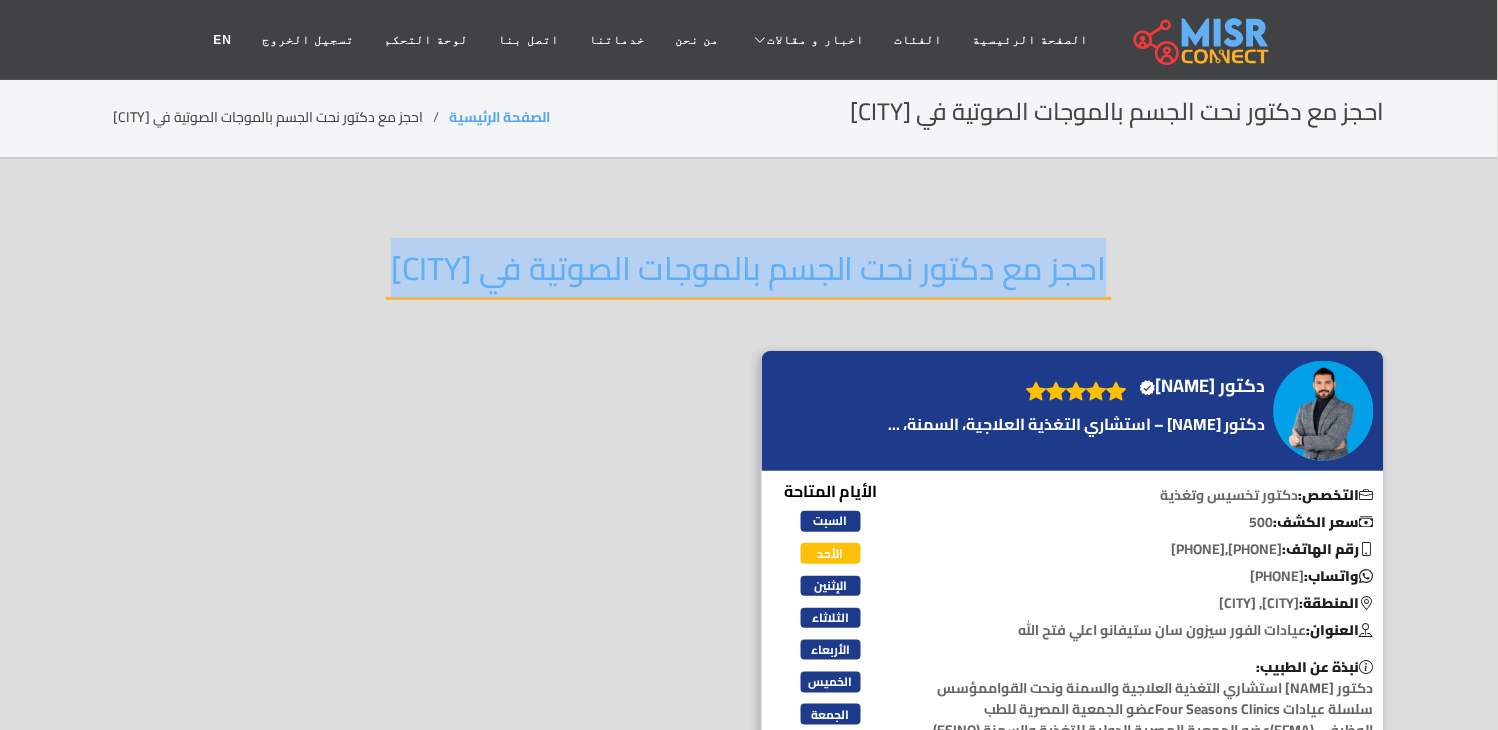 click on "احجز مع دكتور نحت الجسم بالموجات الصوتية في [CITY]" at bounding box center [749, 274] 